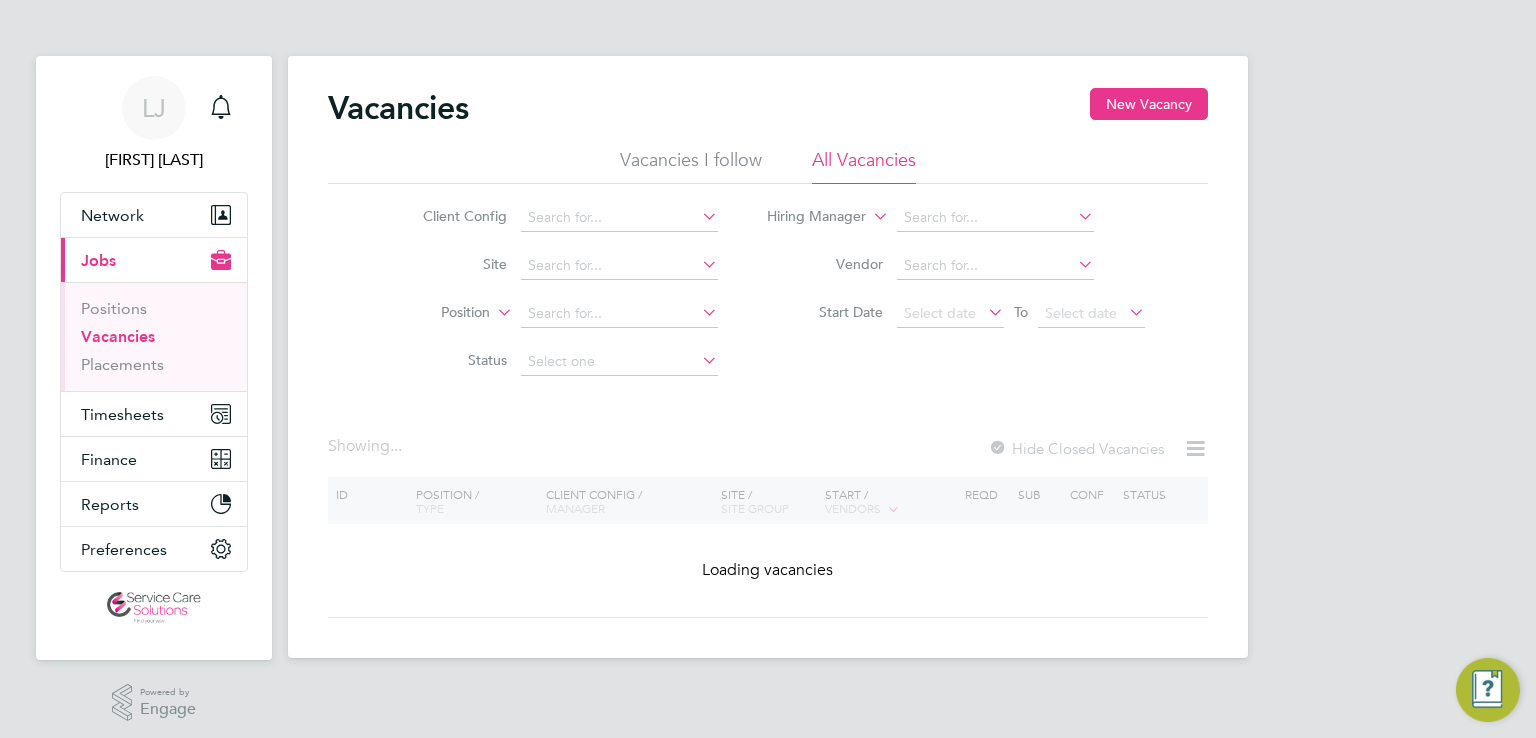 scroll, scrollTop: 0, scrollLeft: 0, axis: both 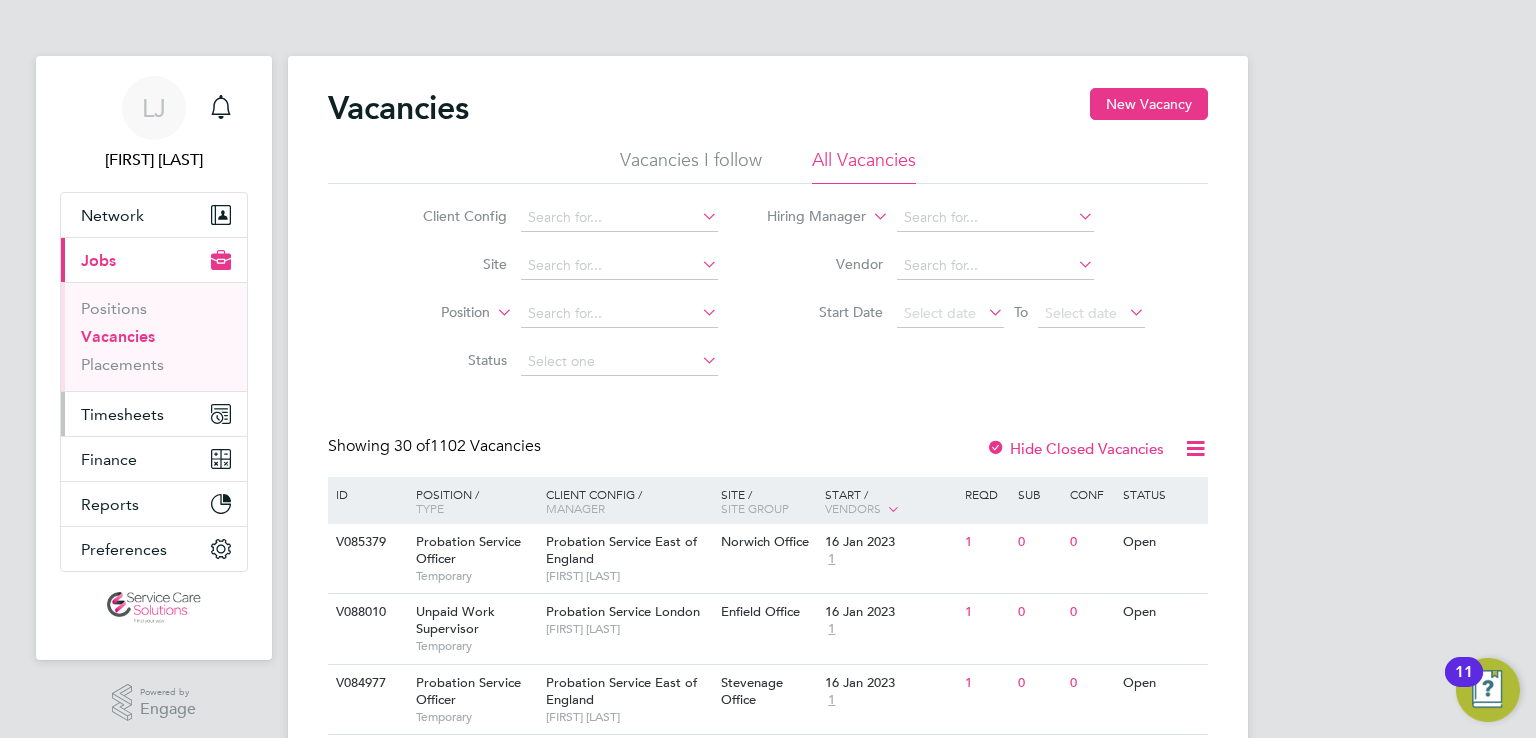 click on "Timesheets" at bounding box center [122, 414] 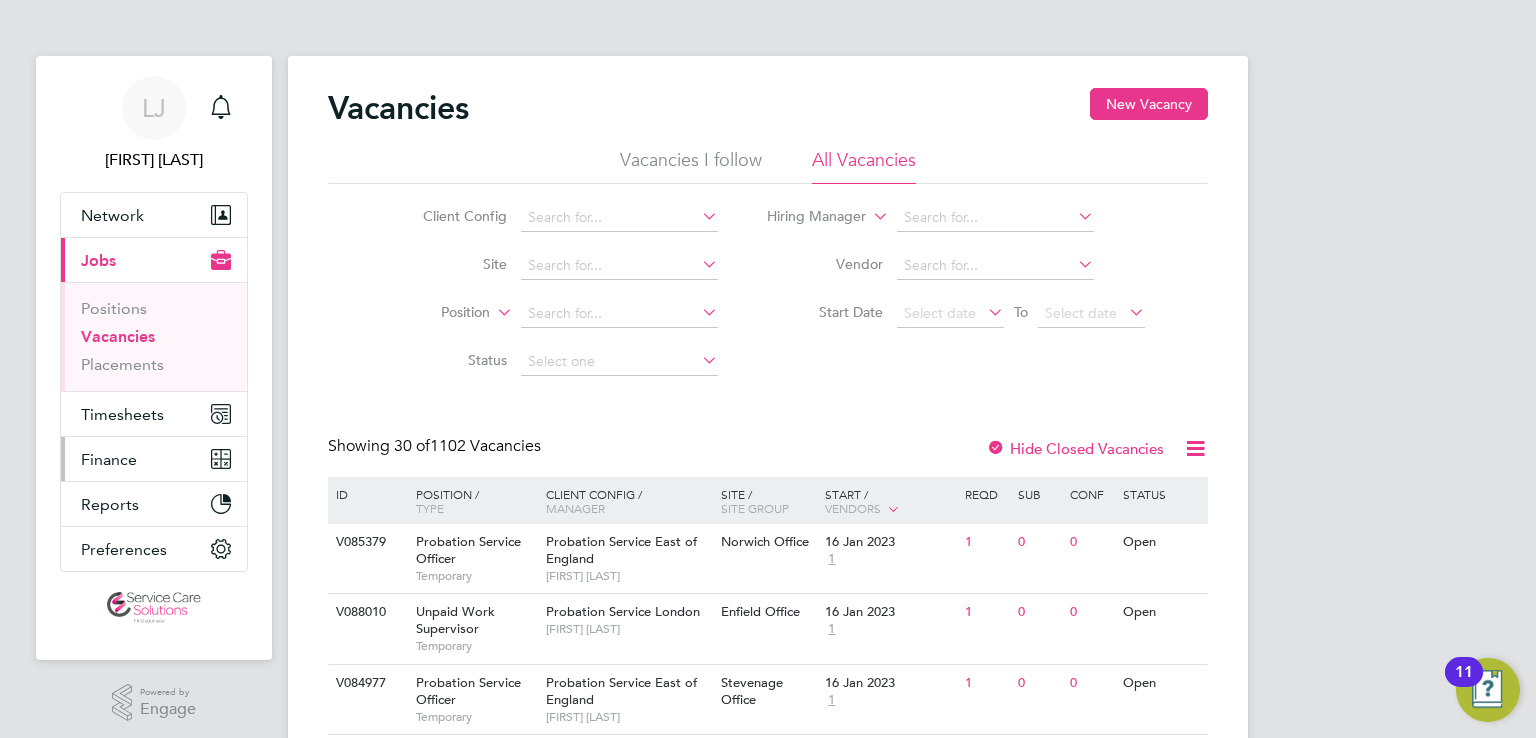 click on "Finance" at bounding box center (109, 459) 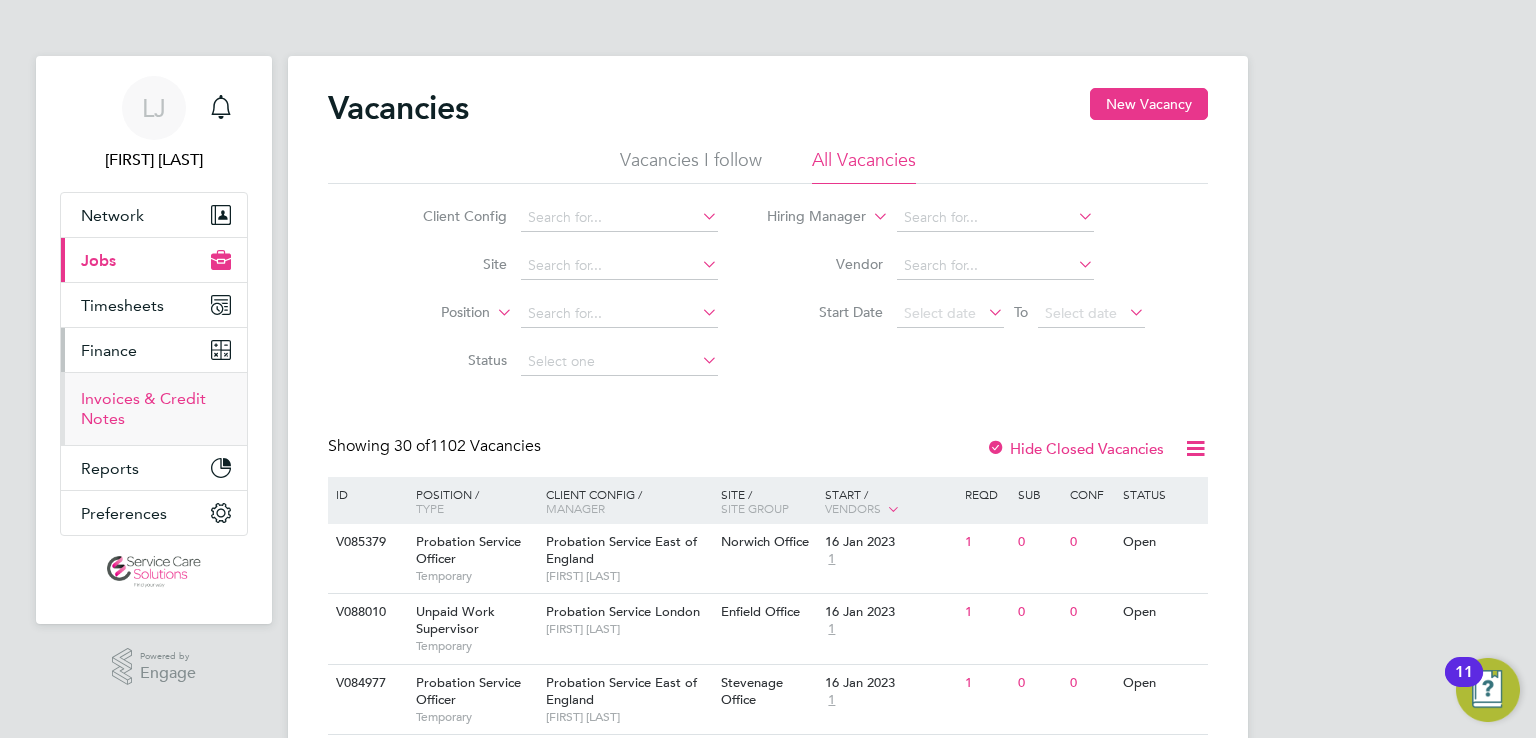 click on "Invoices & Credit Notes" at bounding box center [154, 408] 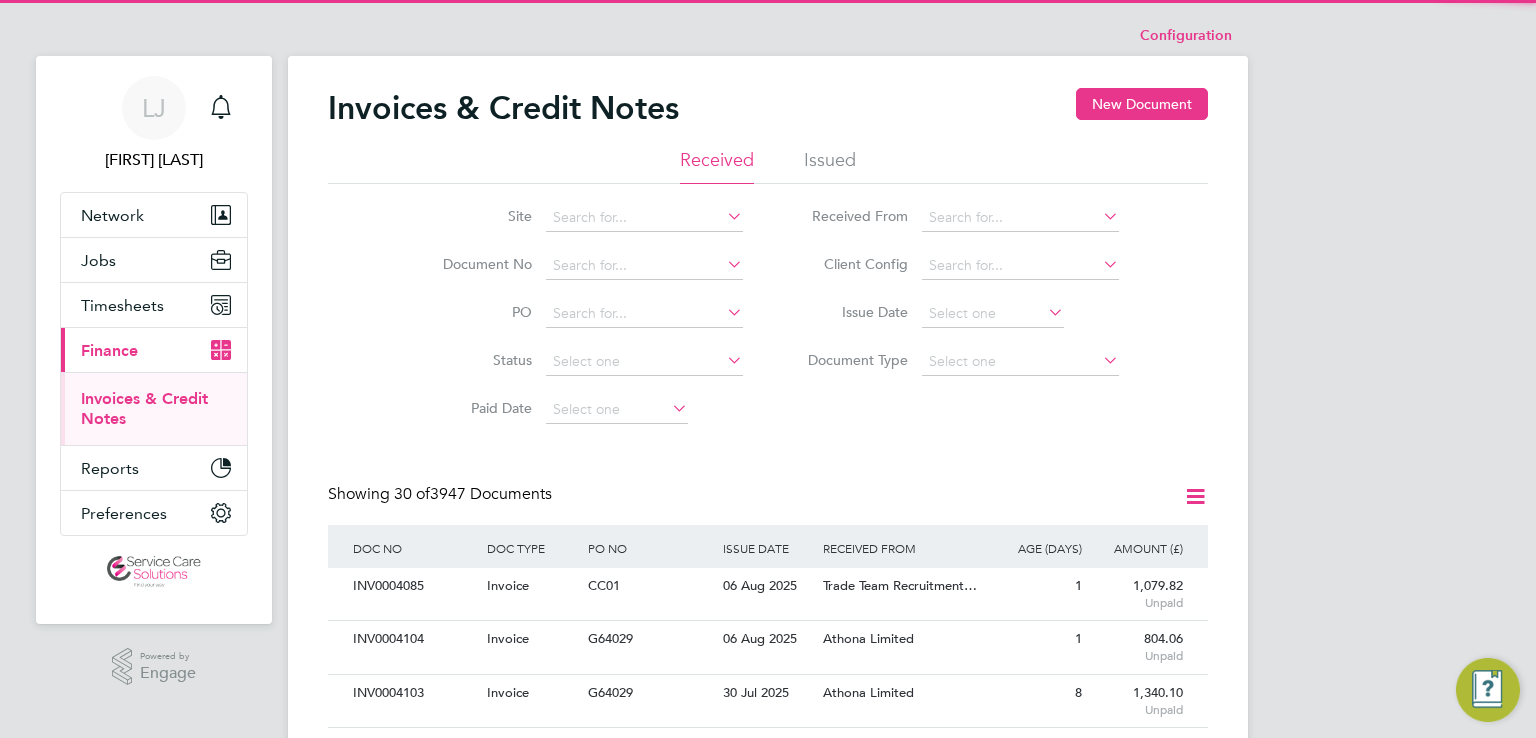 scroll, scrollTop: 10, scrollLeft: 9, axis: both 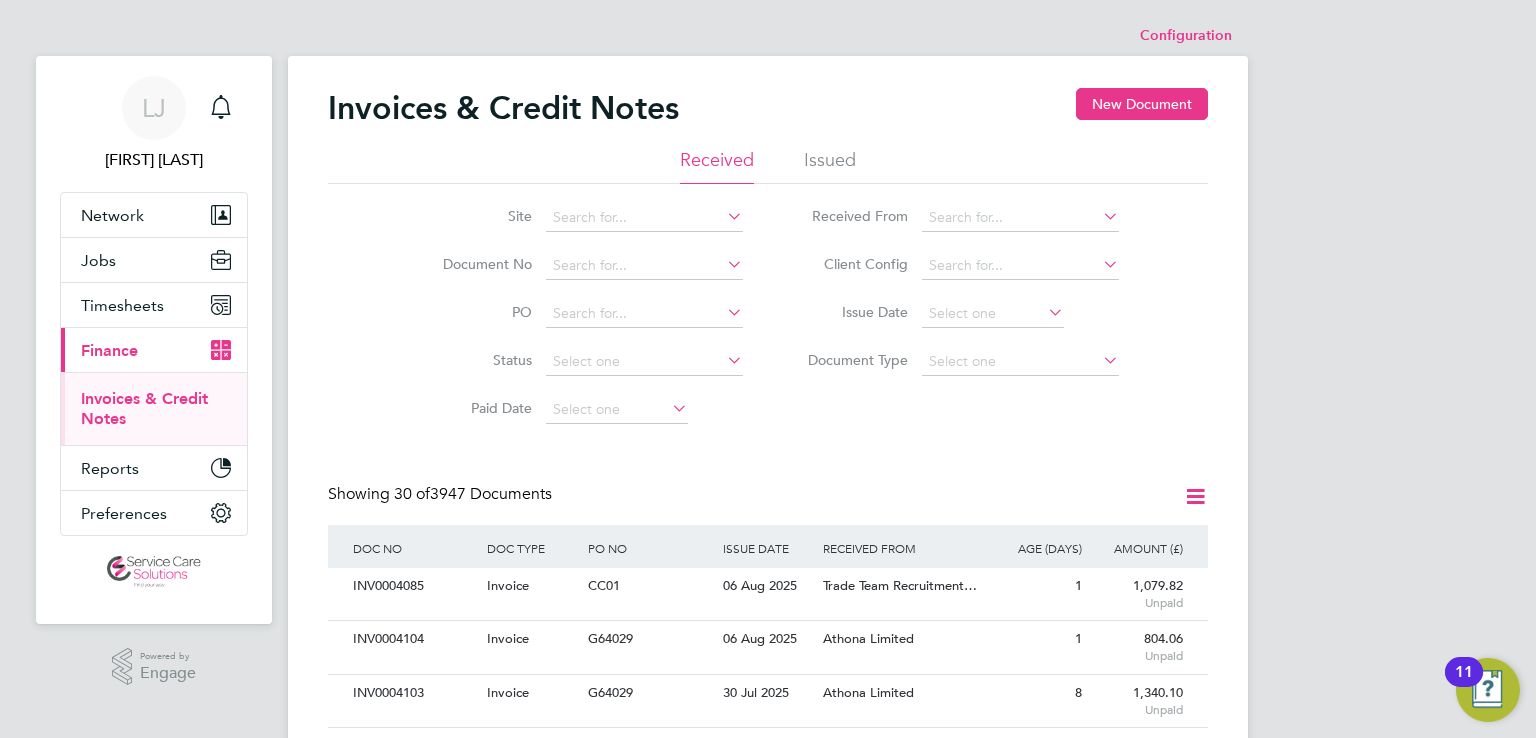 click on "Issued" 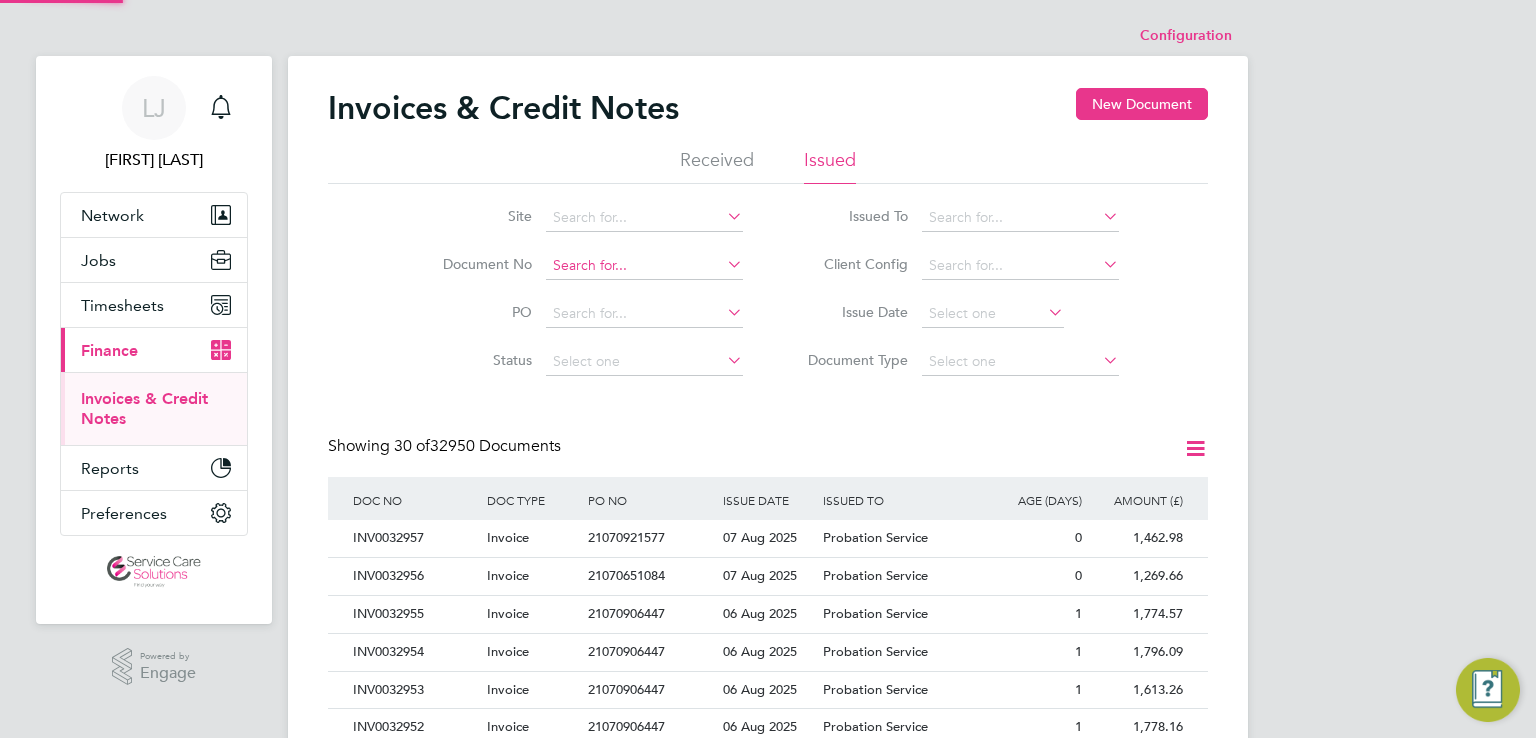 click 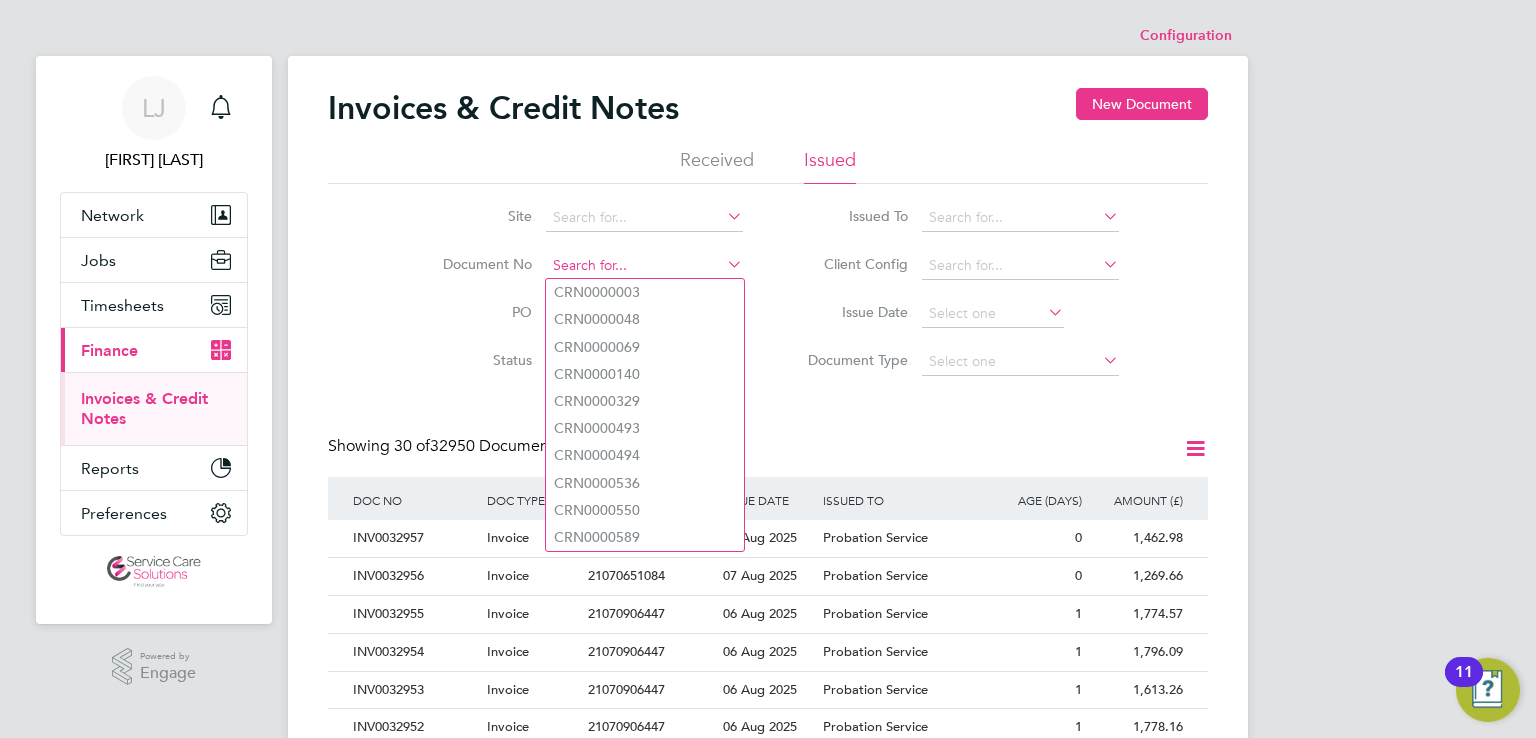 paste on "INV0032762" 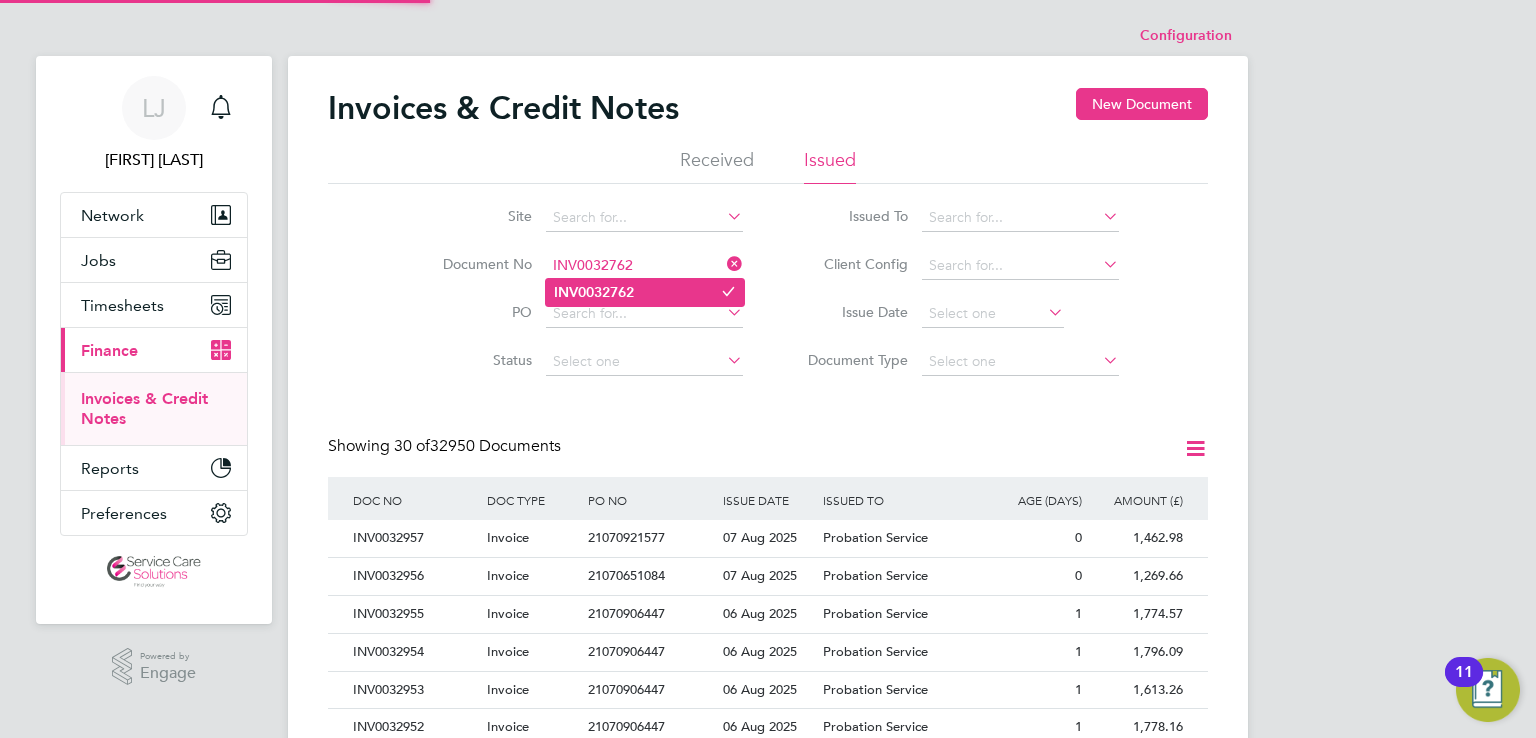type on "INV0032762" 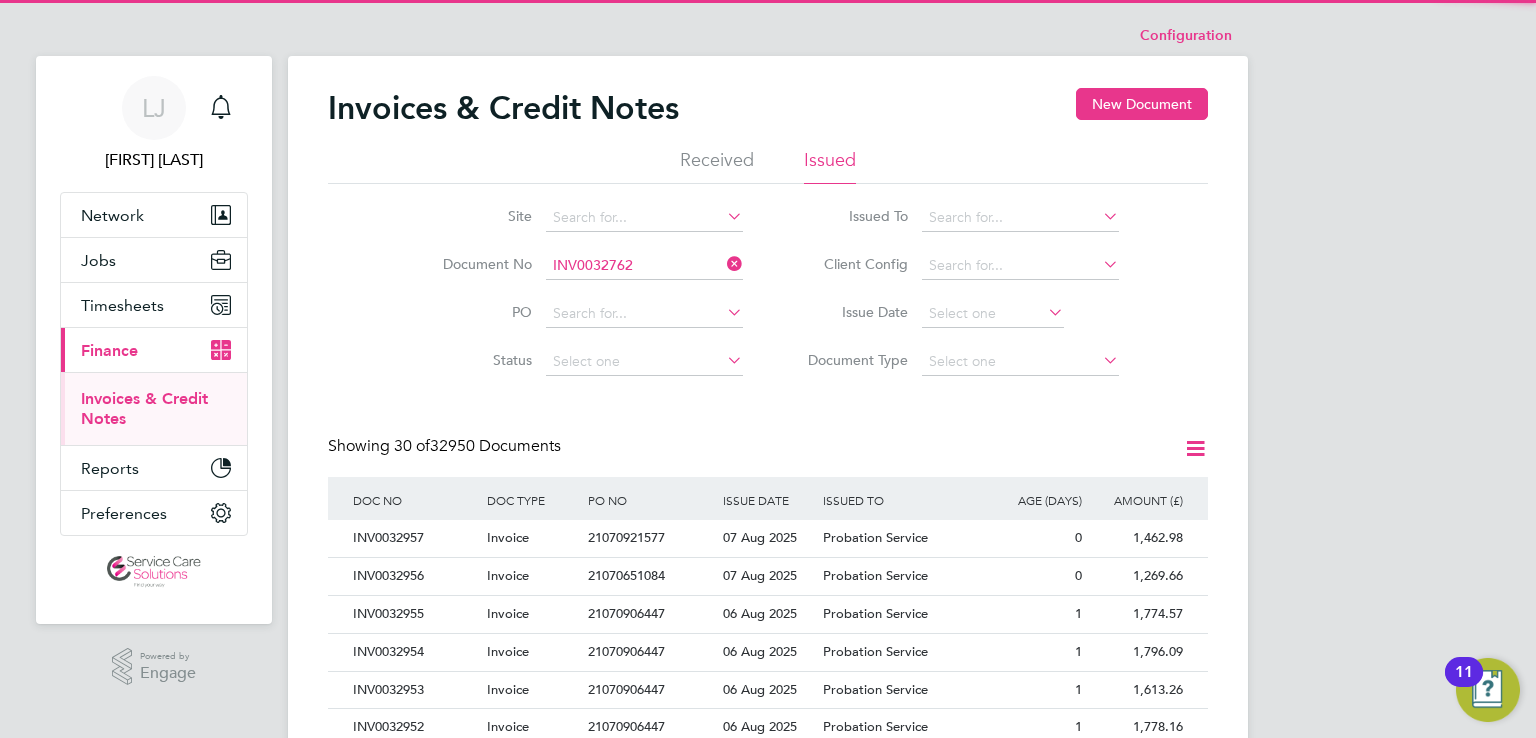 click on "INV0032762" 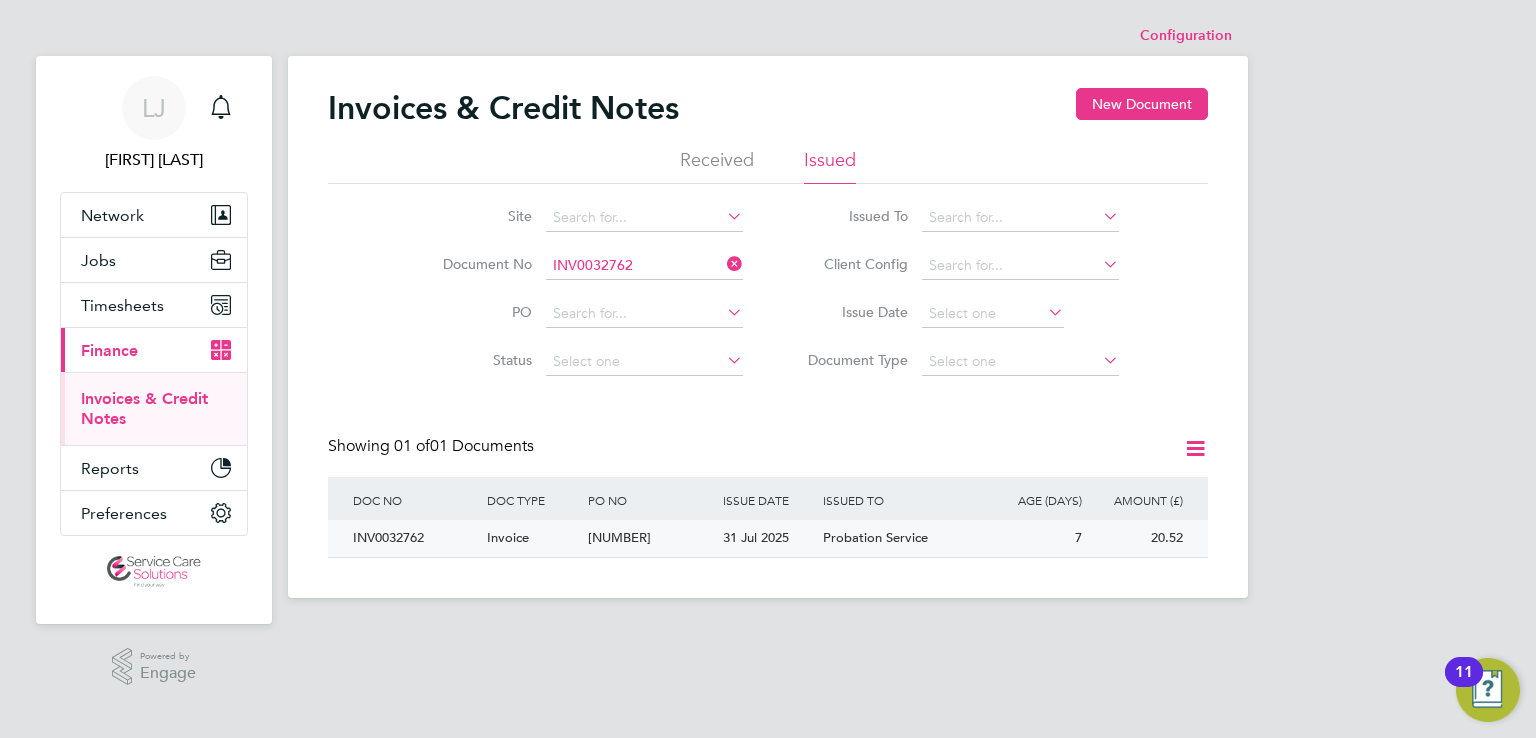 click on "31 Jul 2025" 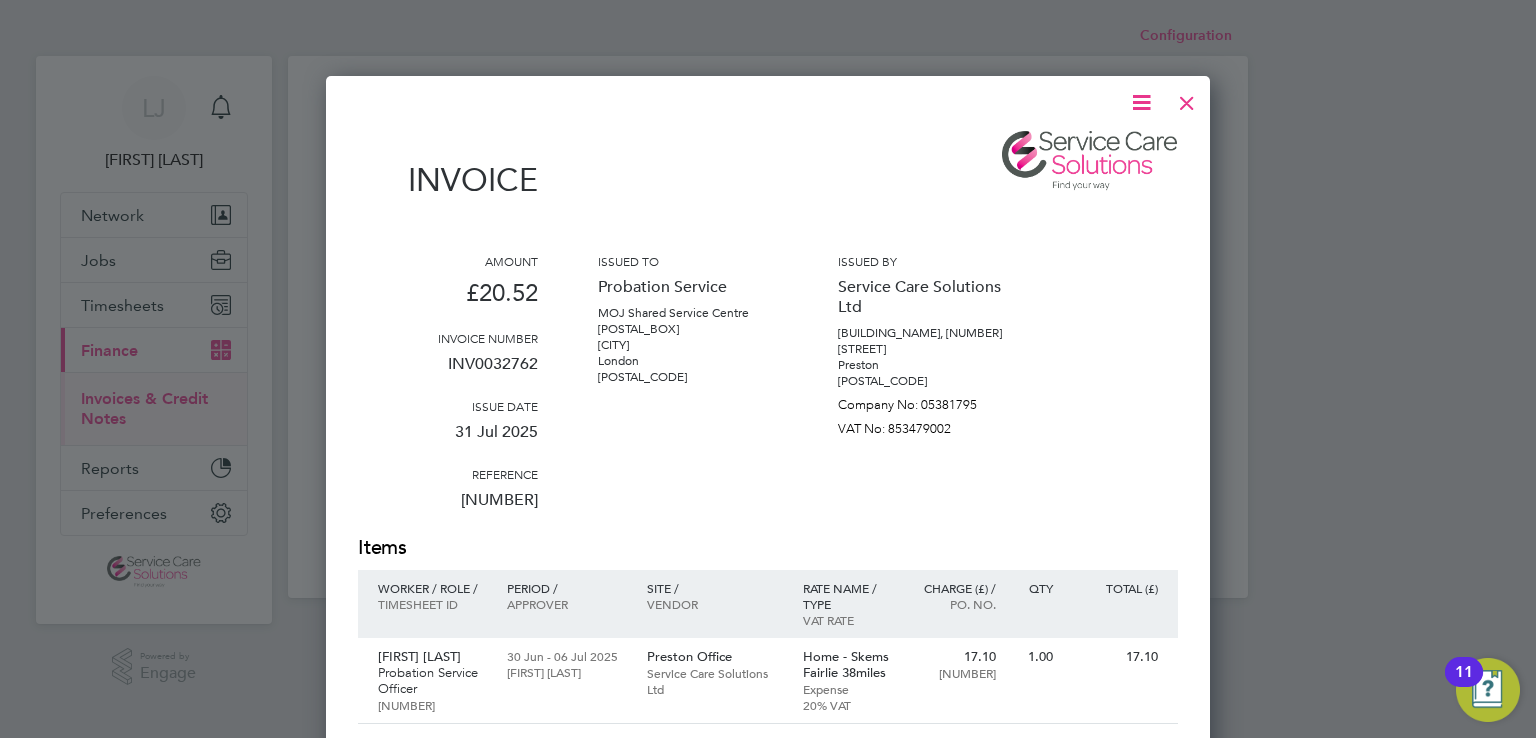click at bounding box center [1187, 98] 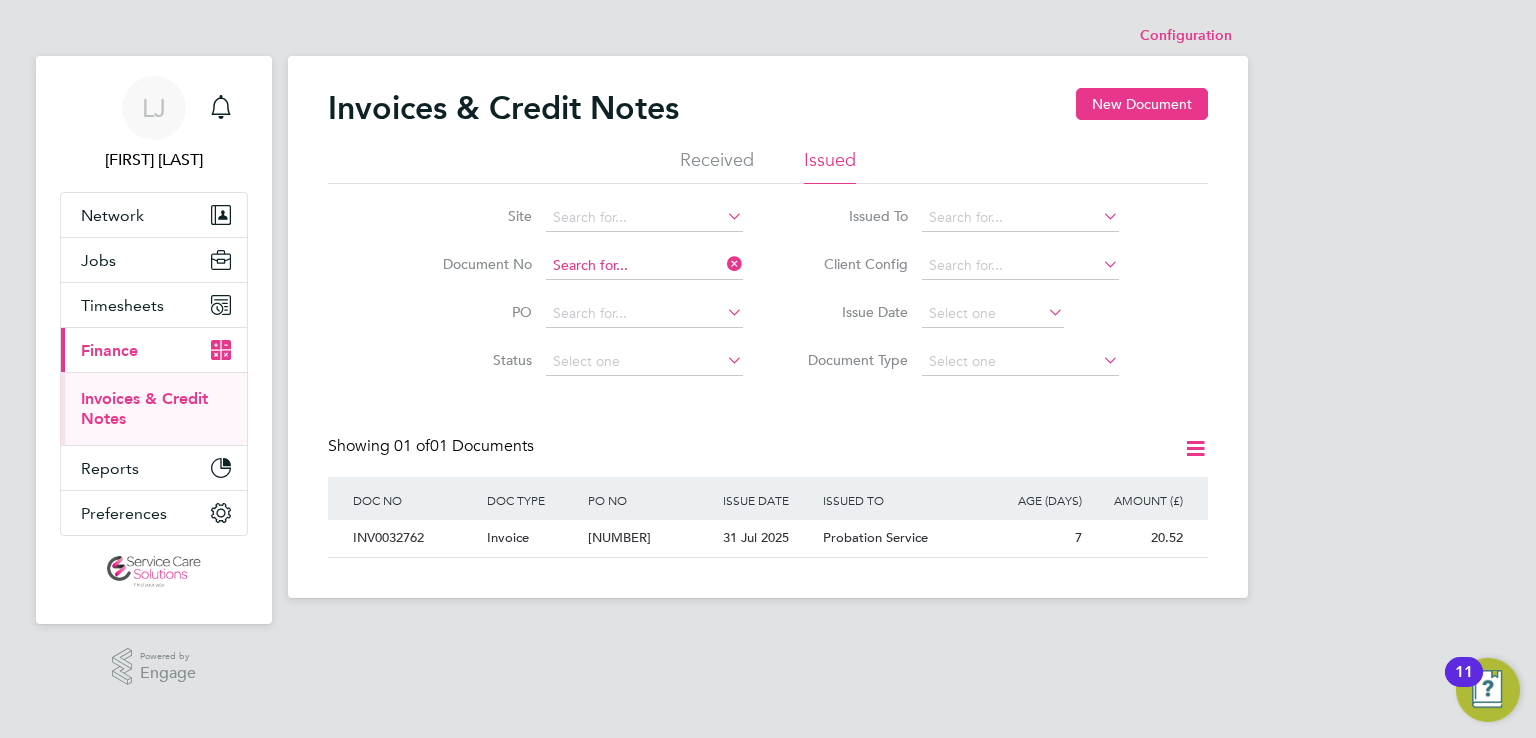 click 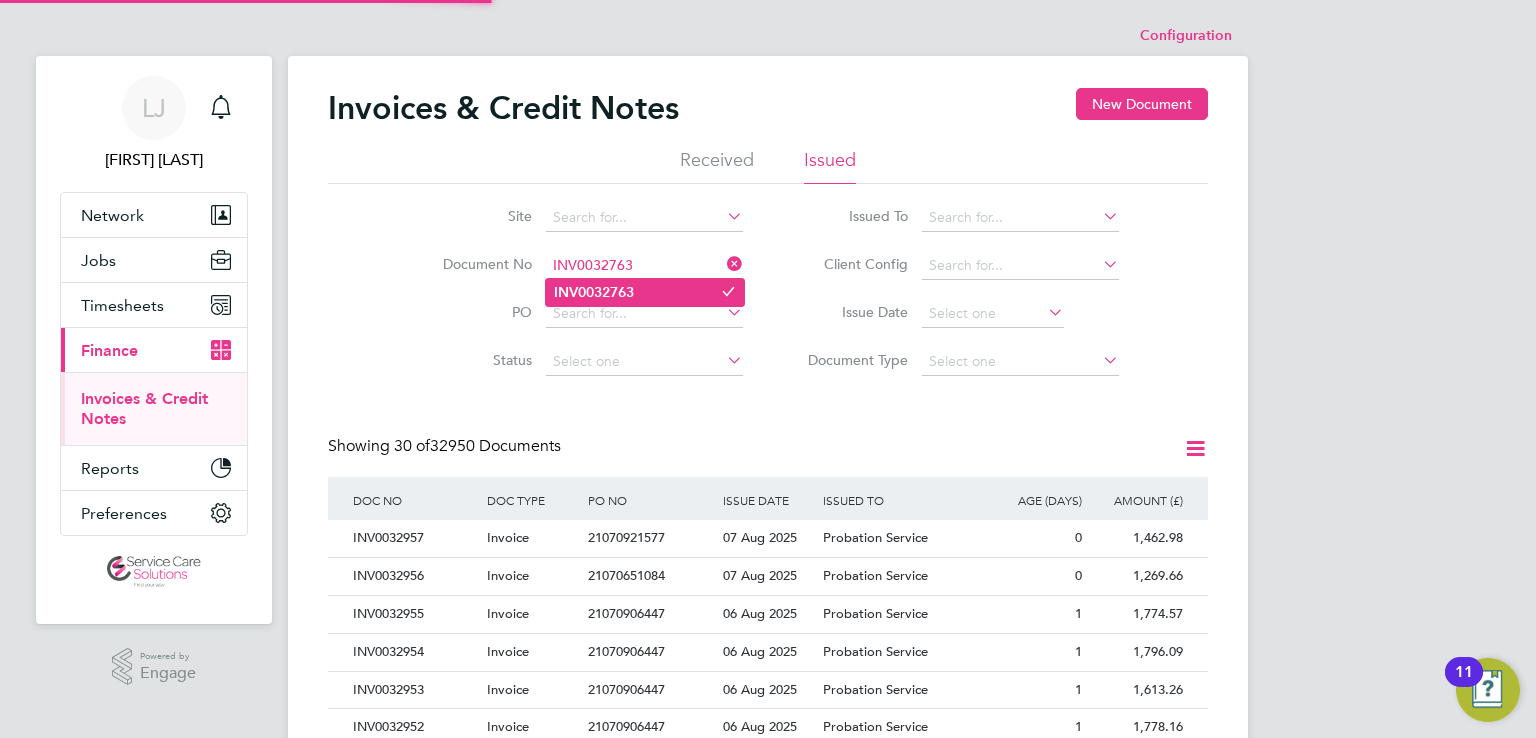 type on "INV0032763" 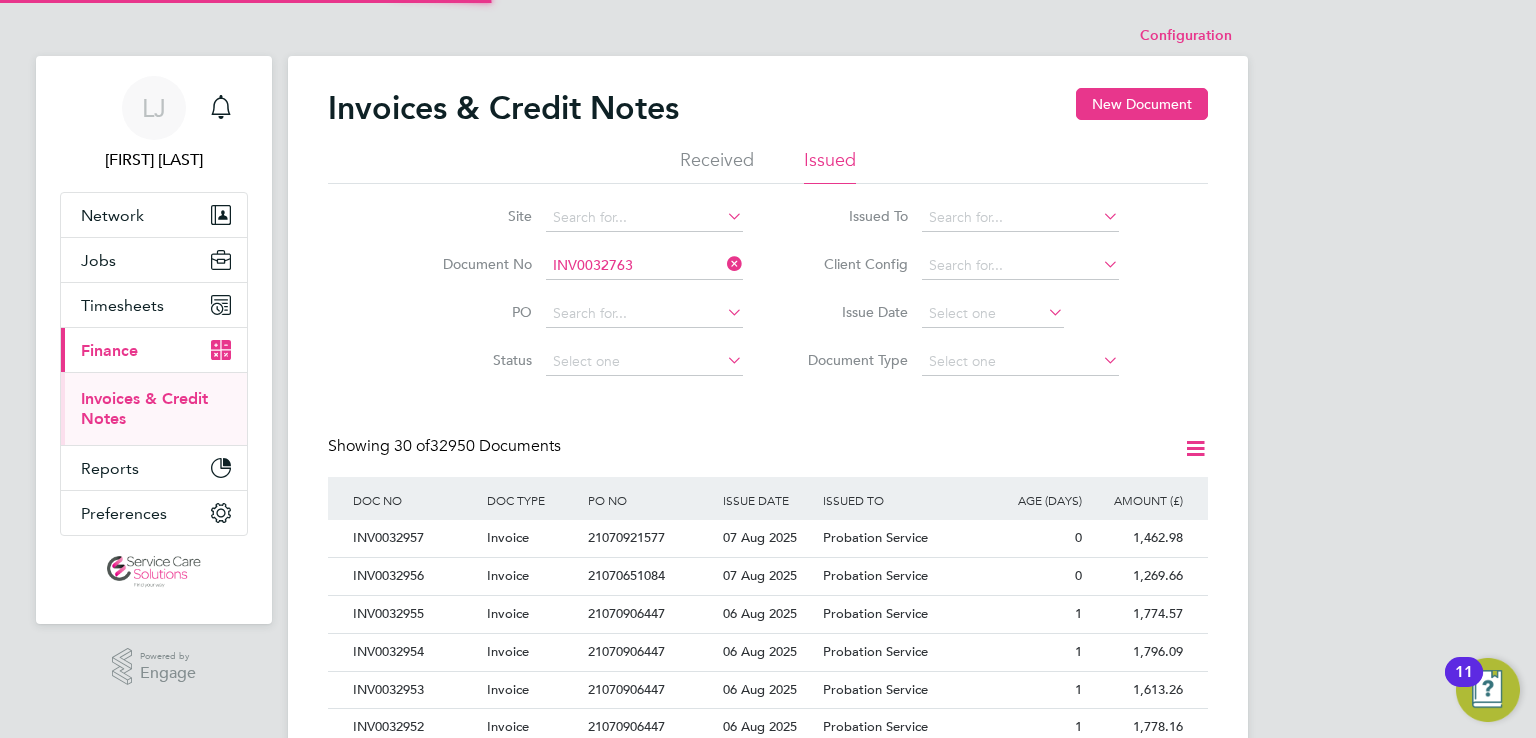 click on "INV0032763" 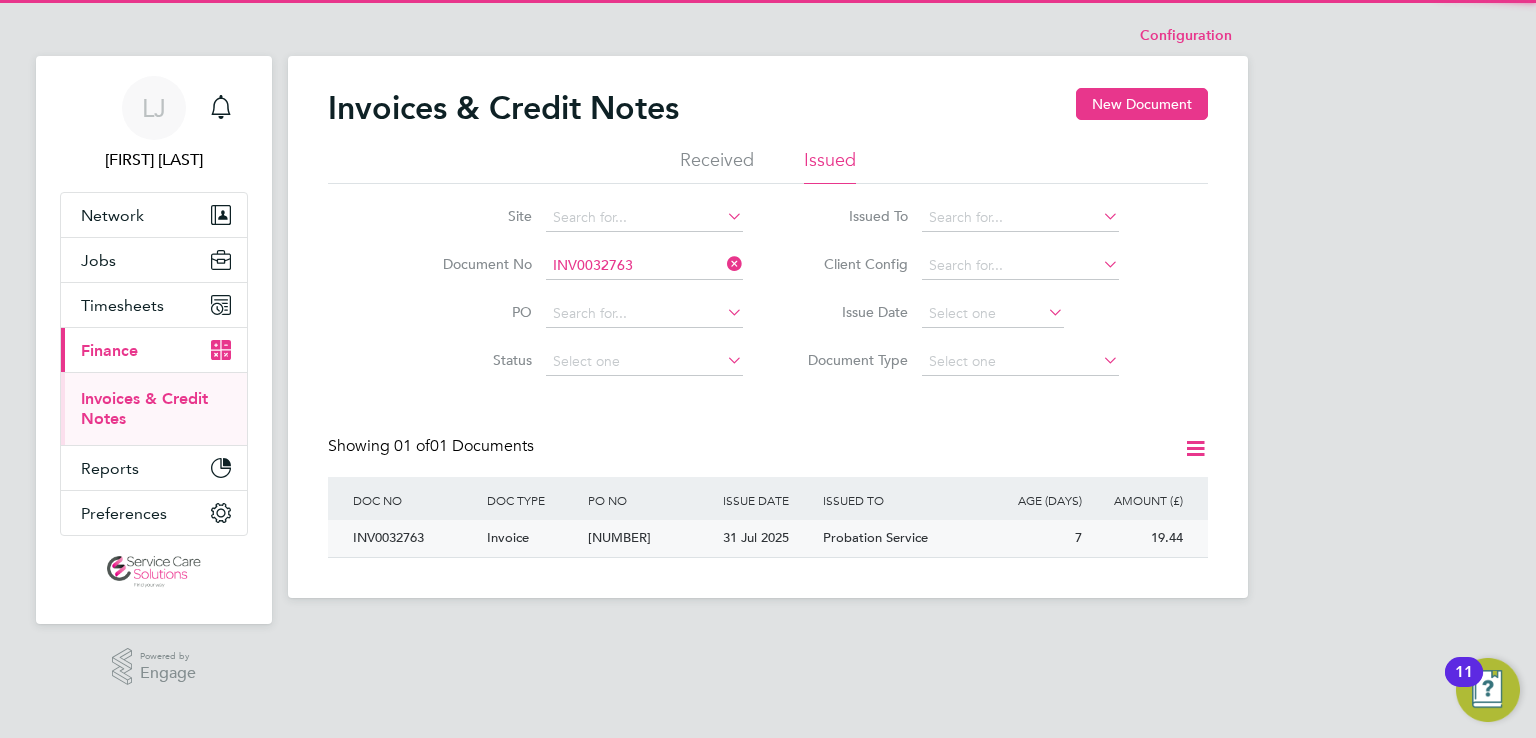 click on "31 Jul 2025" 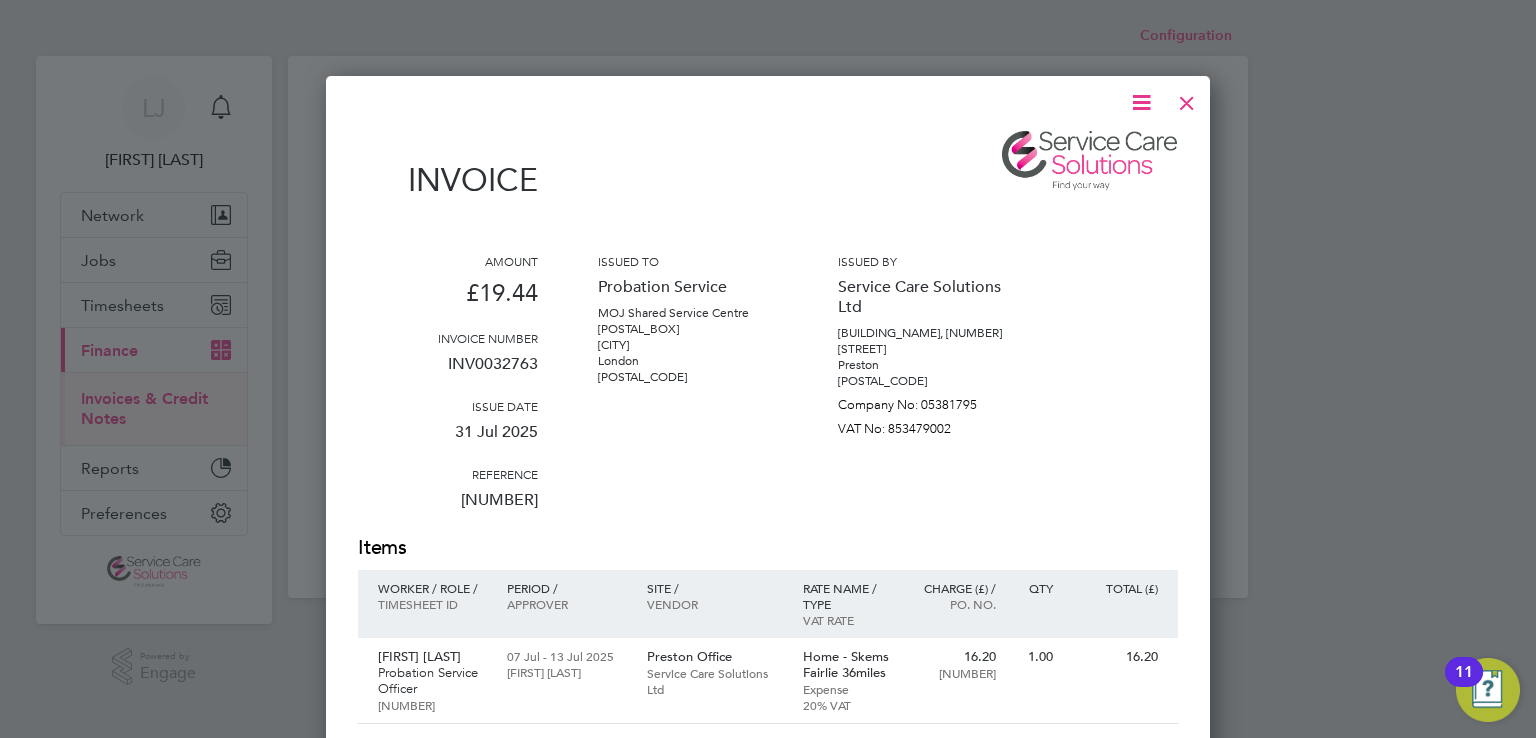 click at bounding box center (1187, 98) 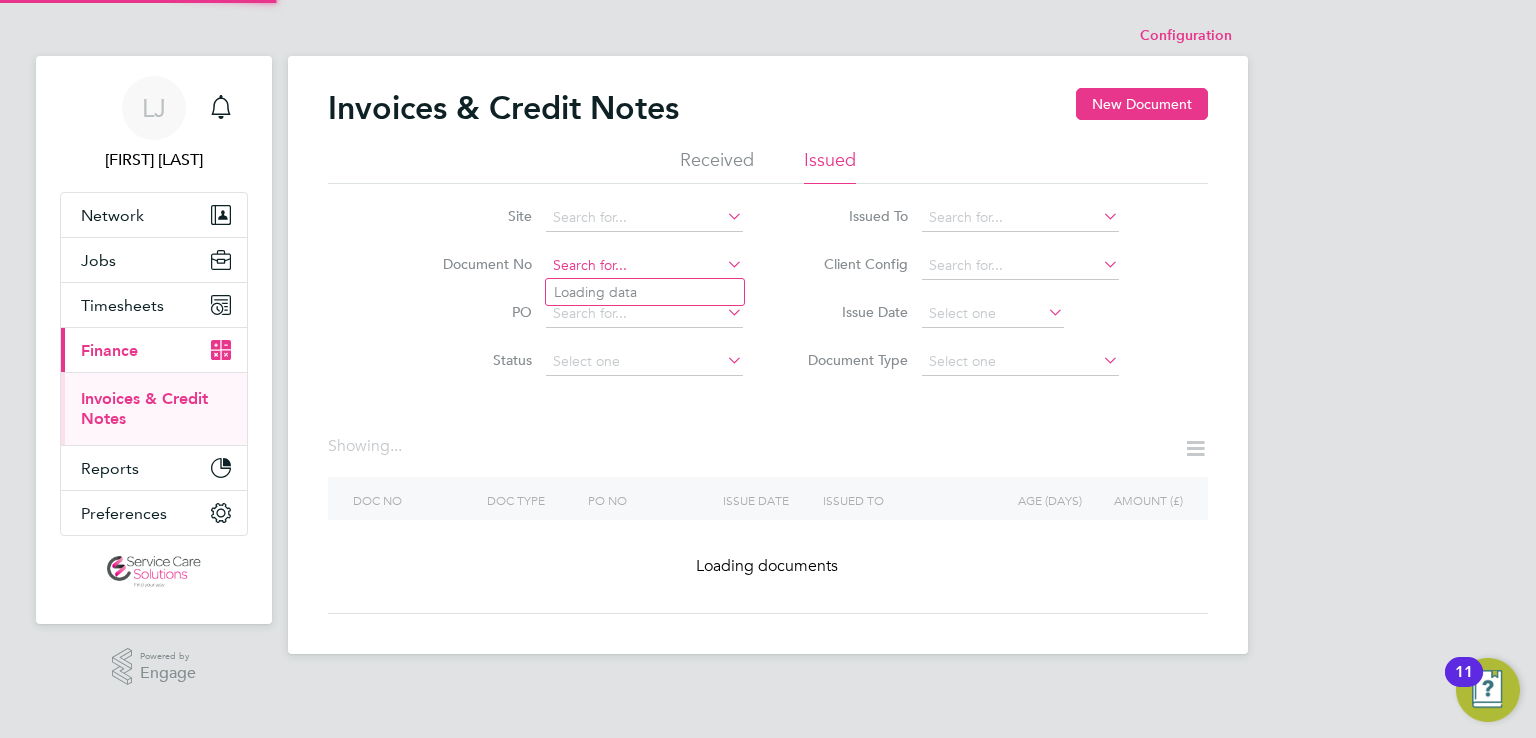 click 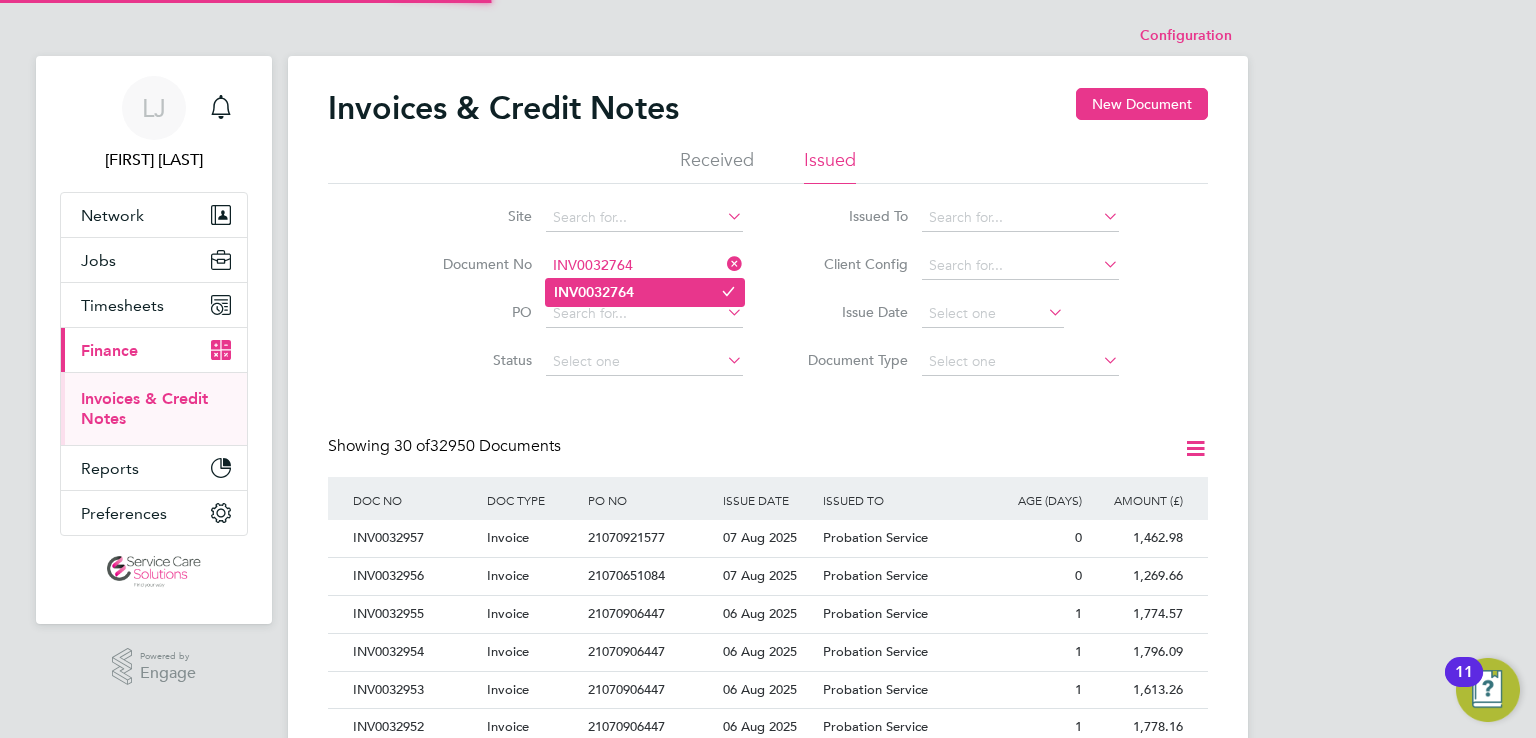 type on "INV0032764" 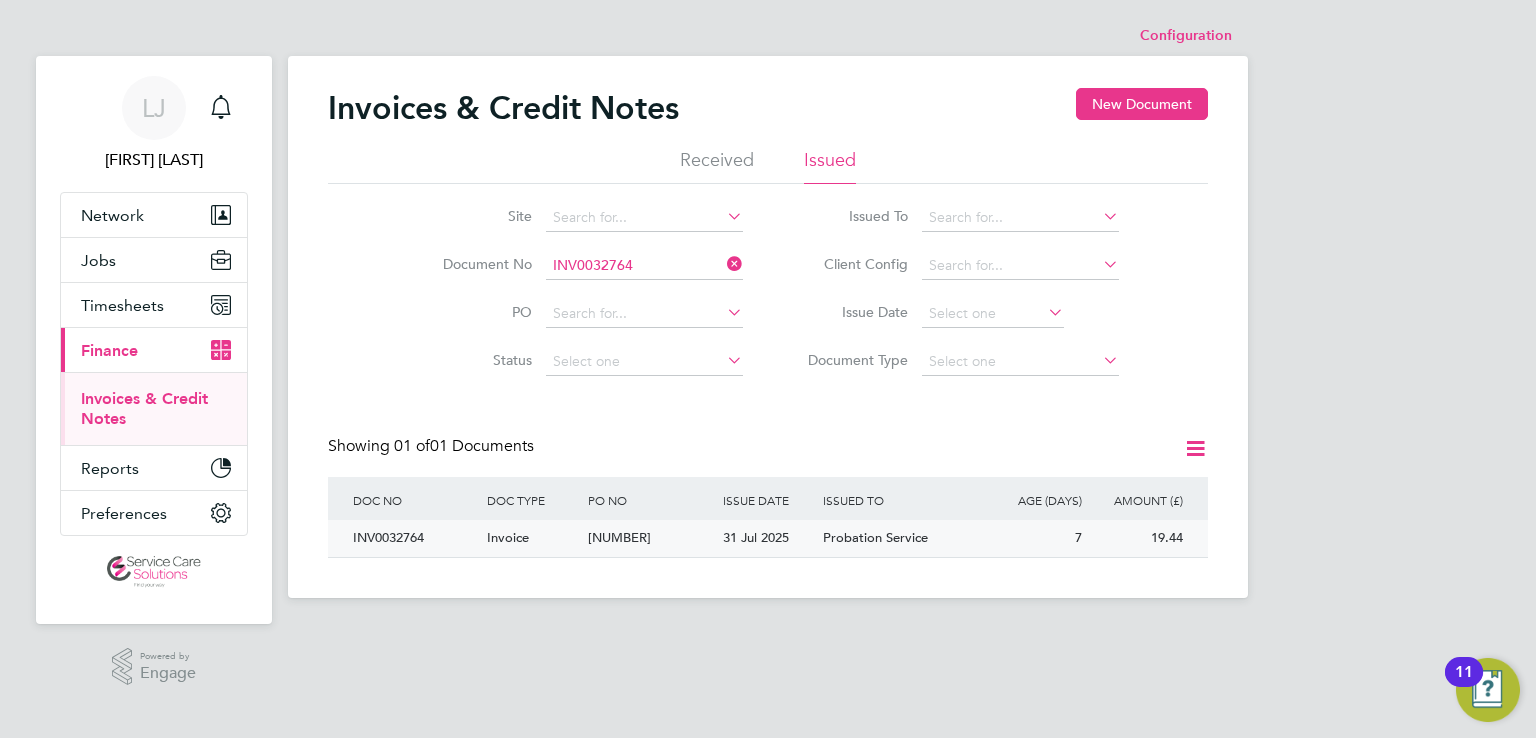 click on "31 Jul 2025" 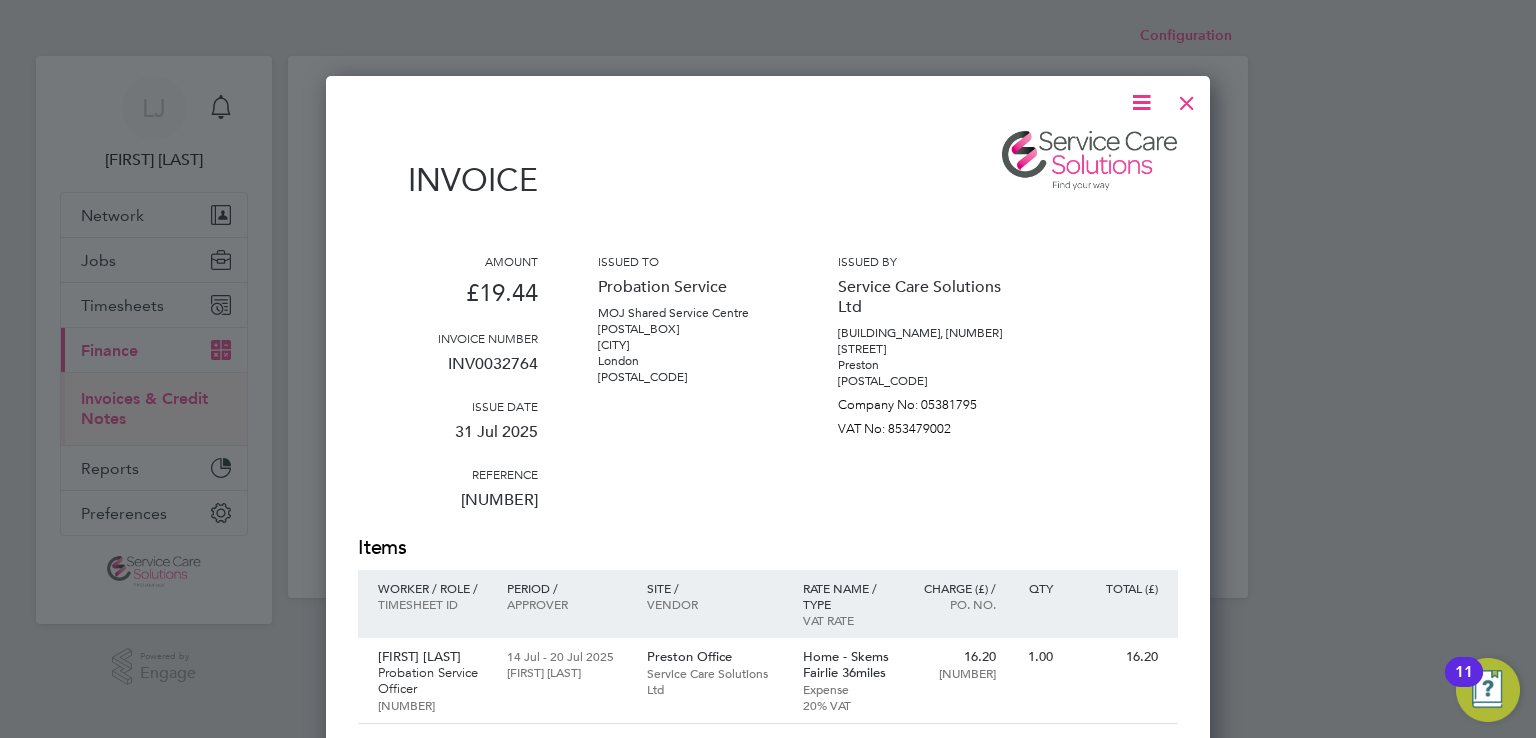 click at bounding box center (1187, 98) 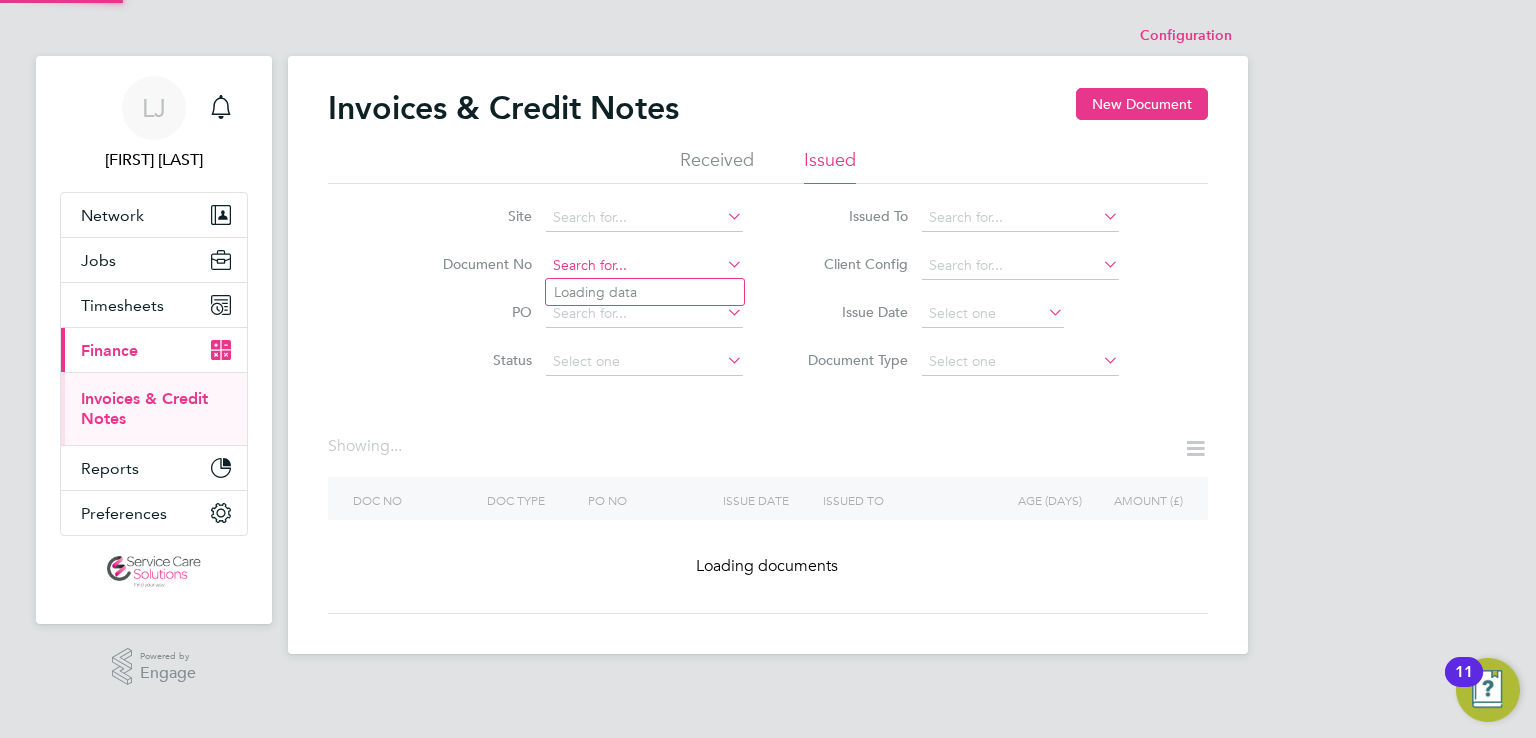 click 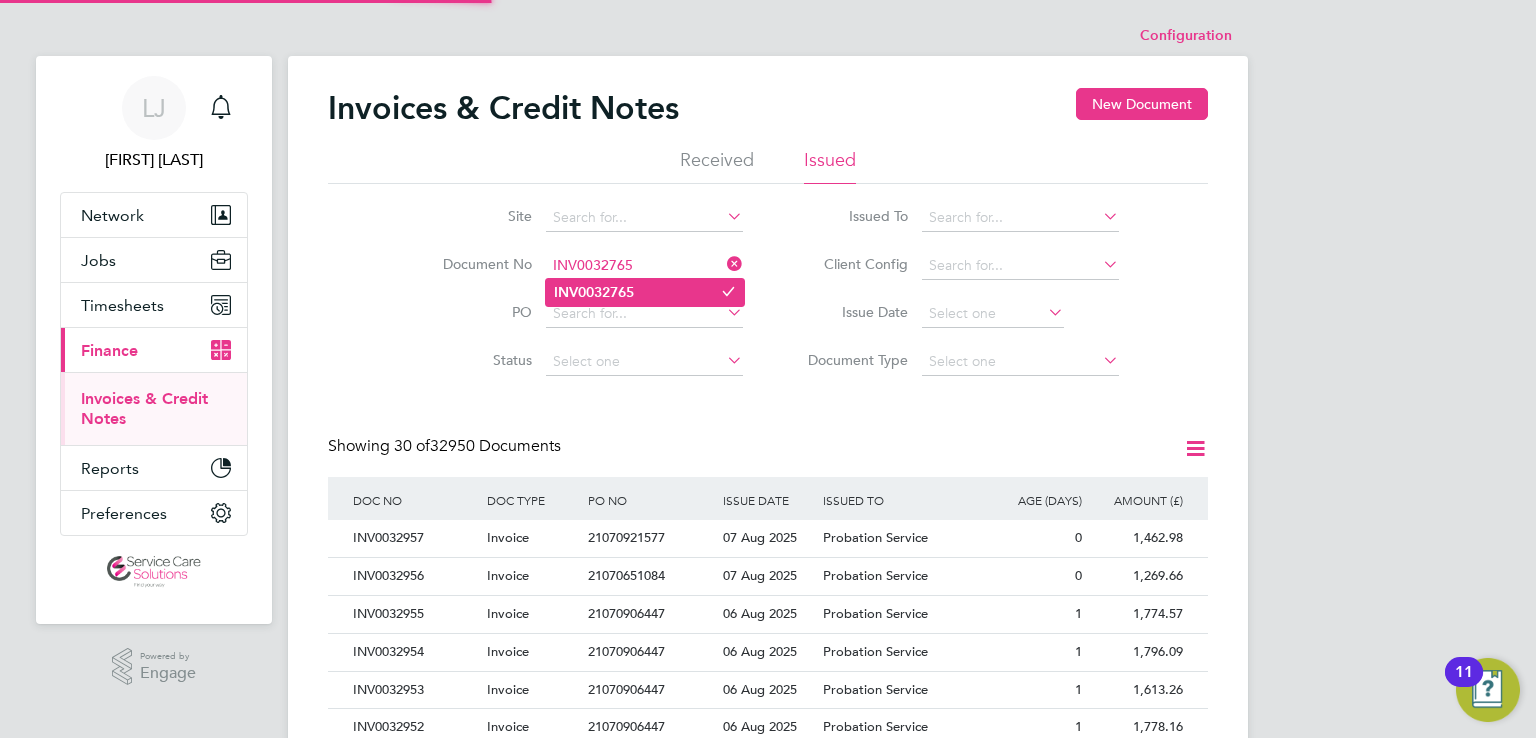 type on "INV0032765" 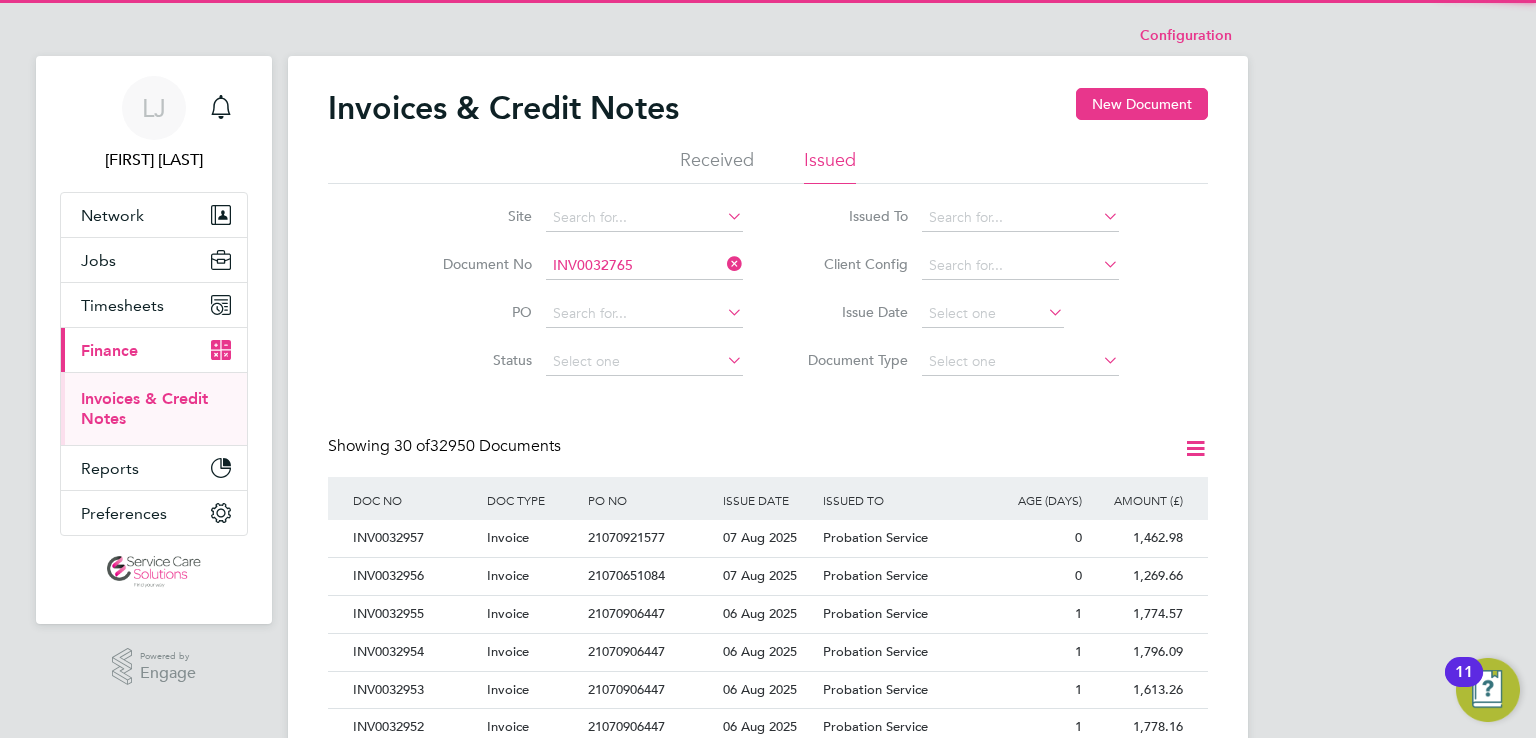 click on "INV0032765" 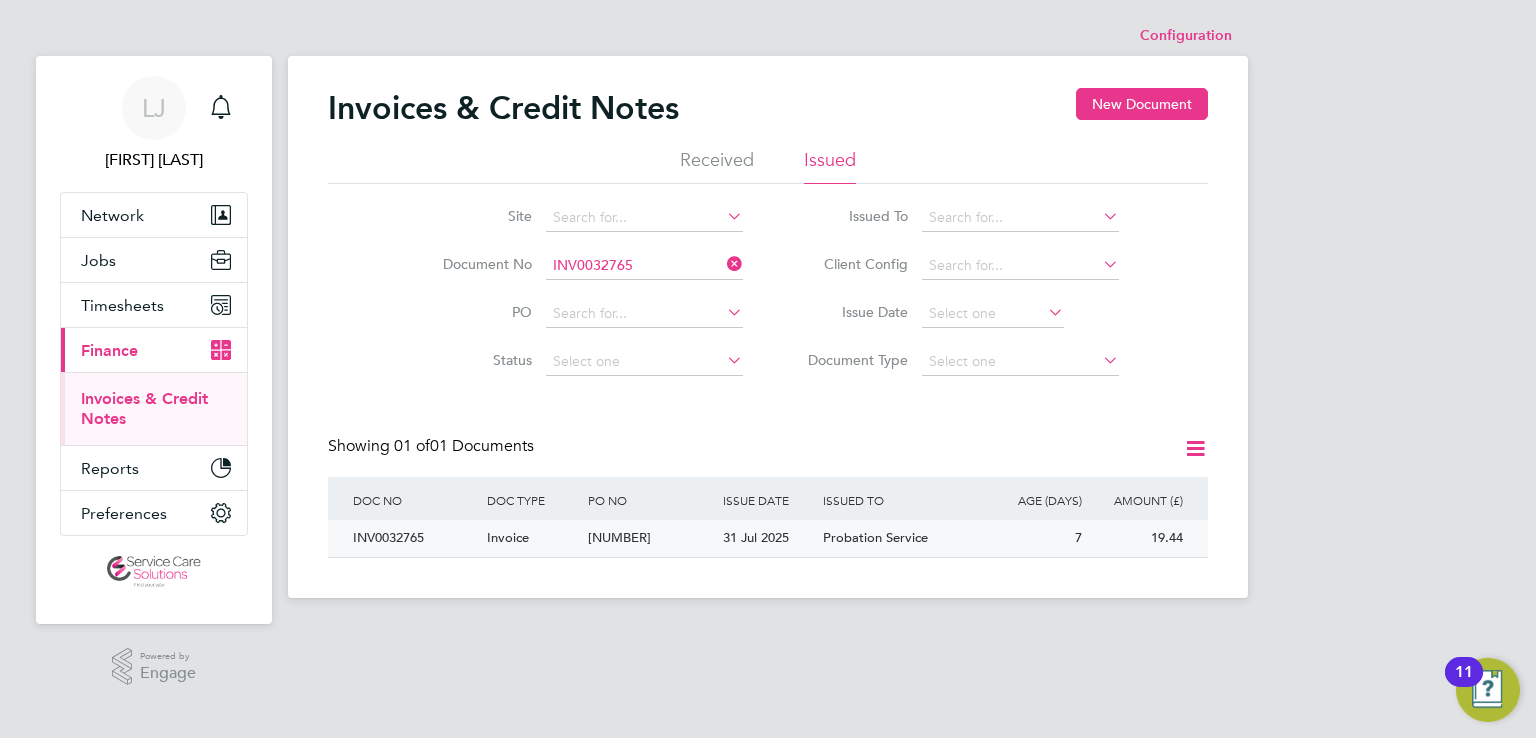 click on "31 Jul 2025" 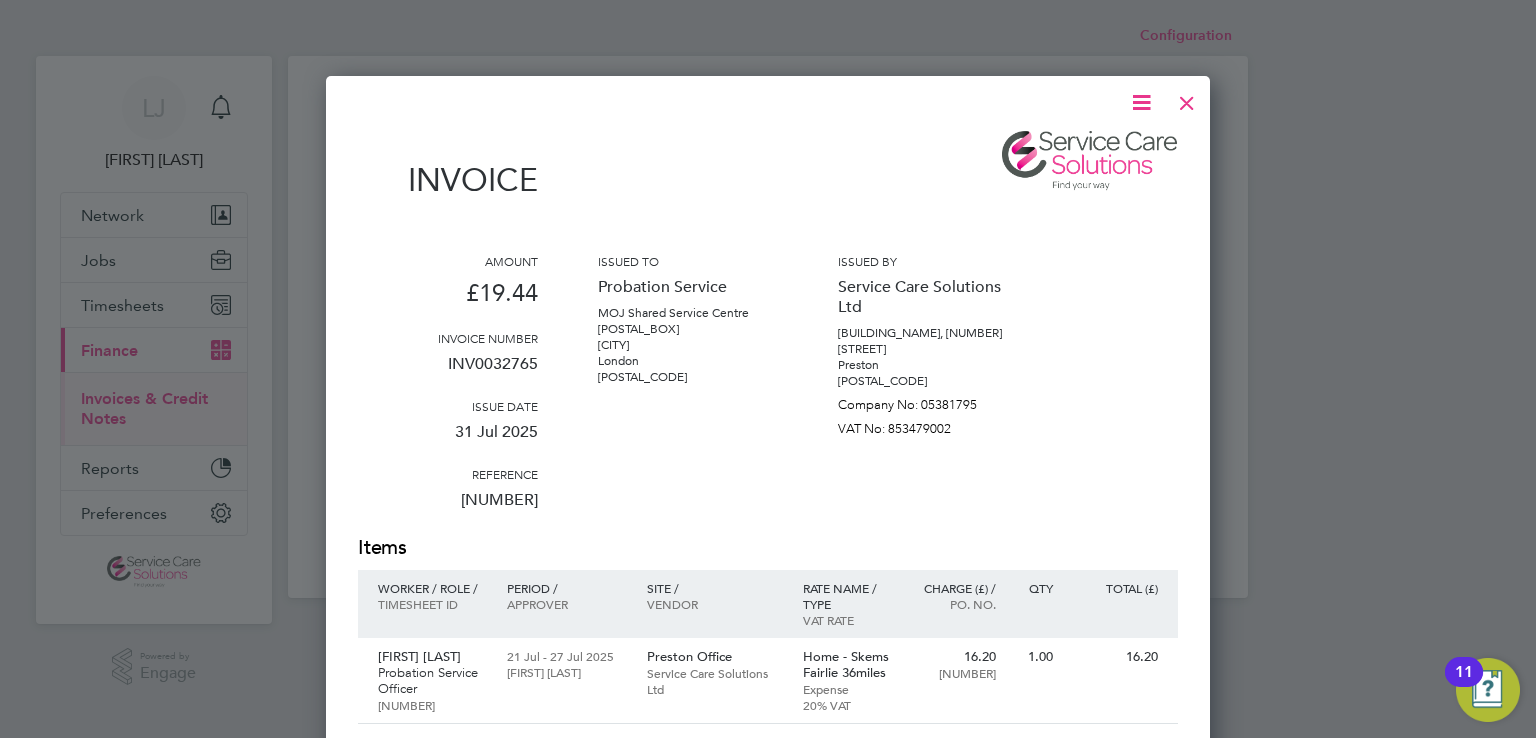 click at bounding box center [1187, 98] 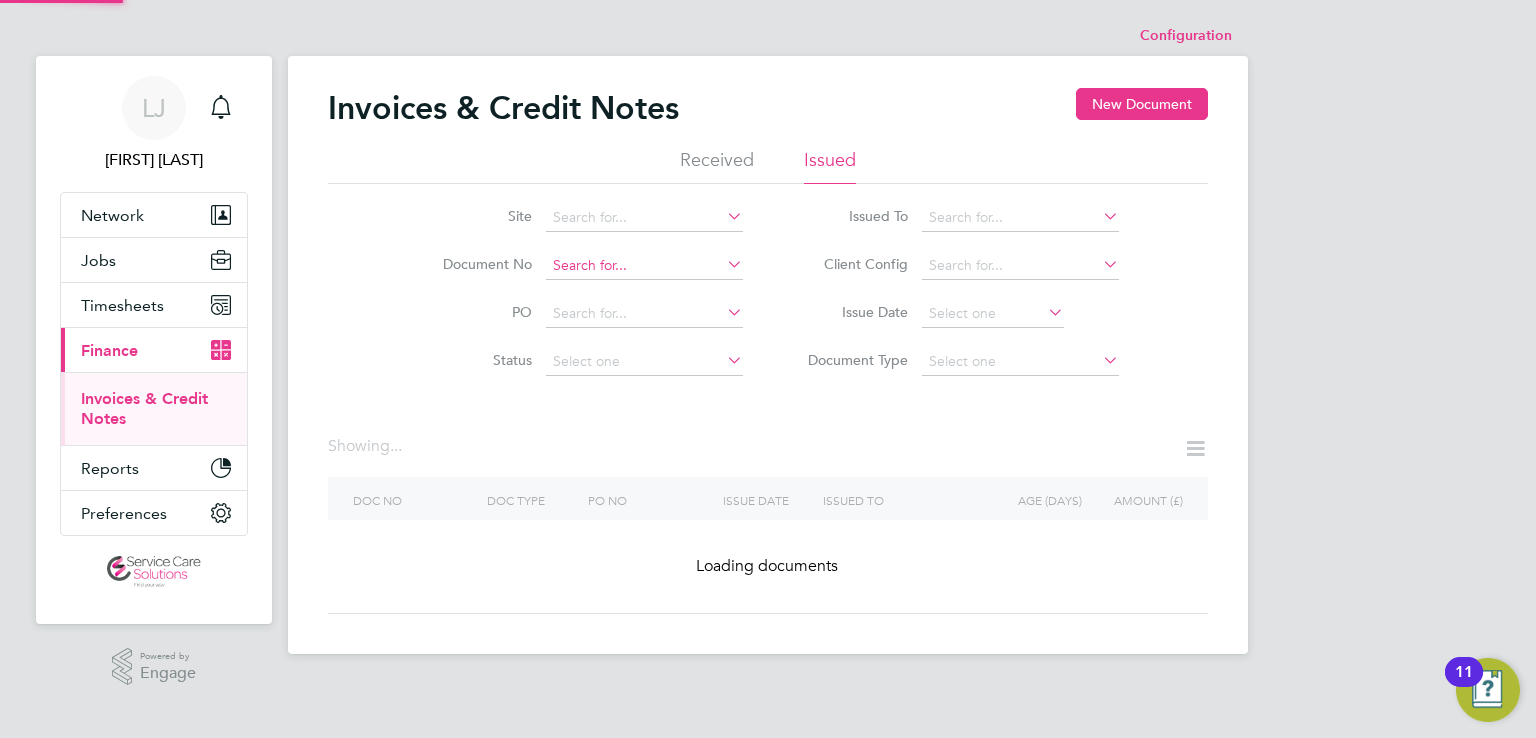 click 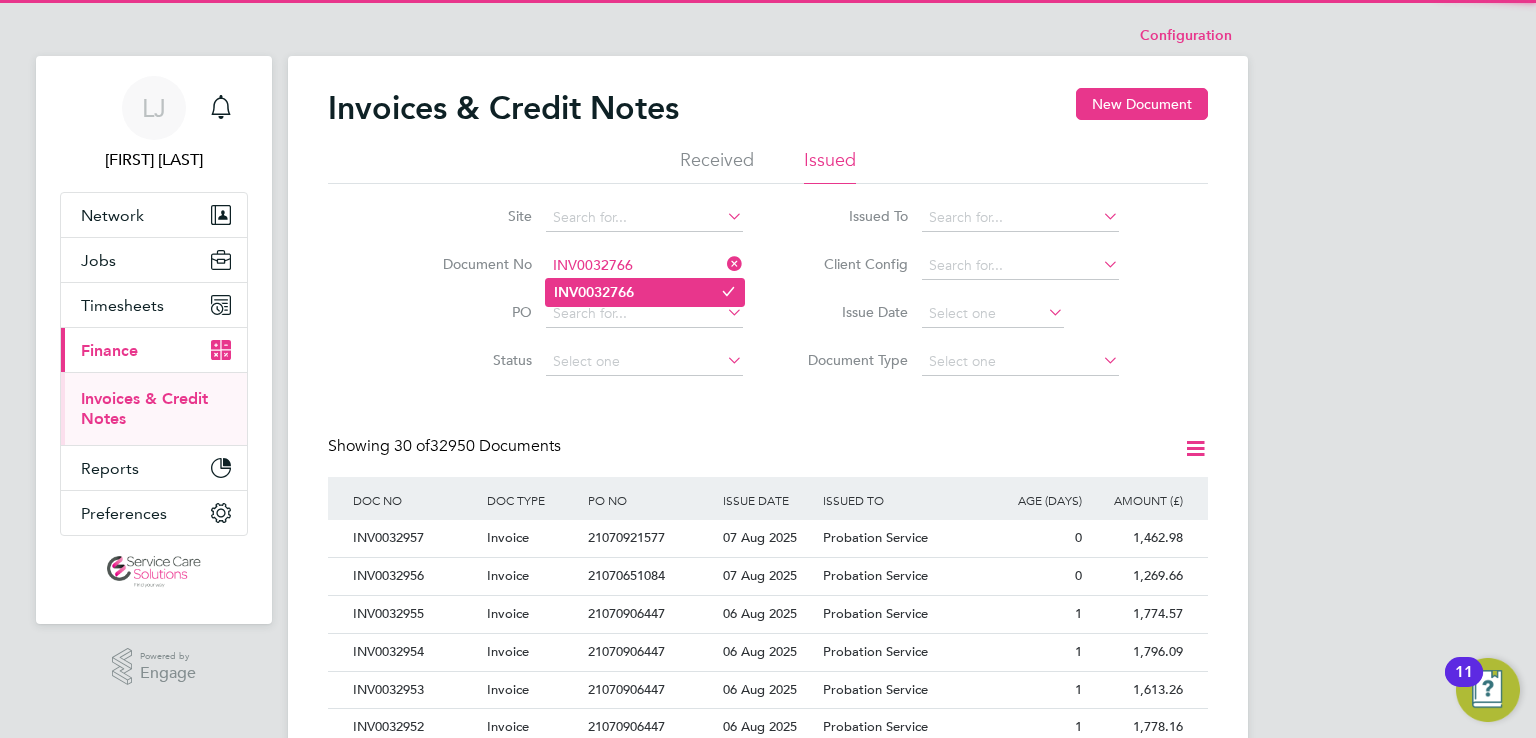 type on "INV0032766" 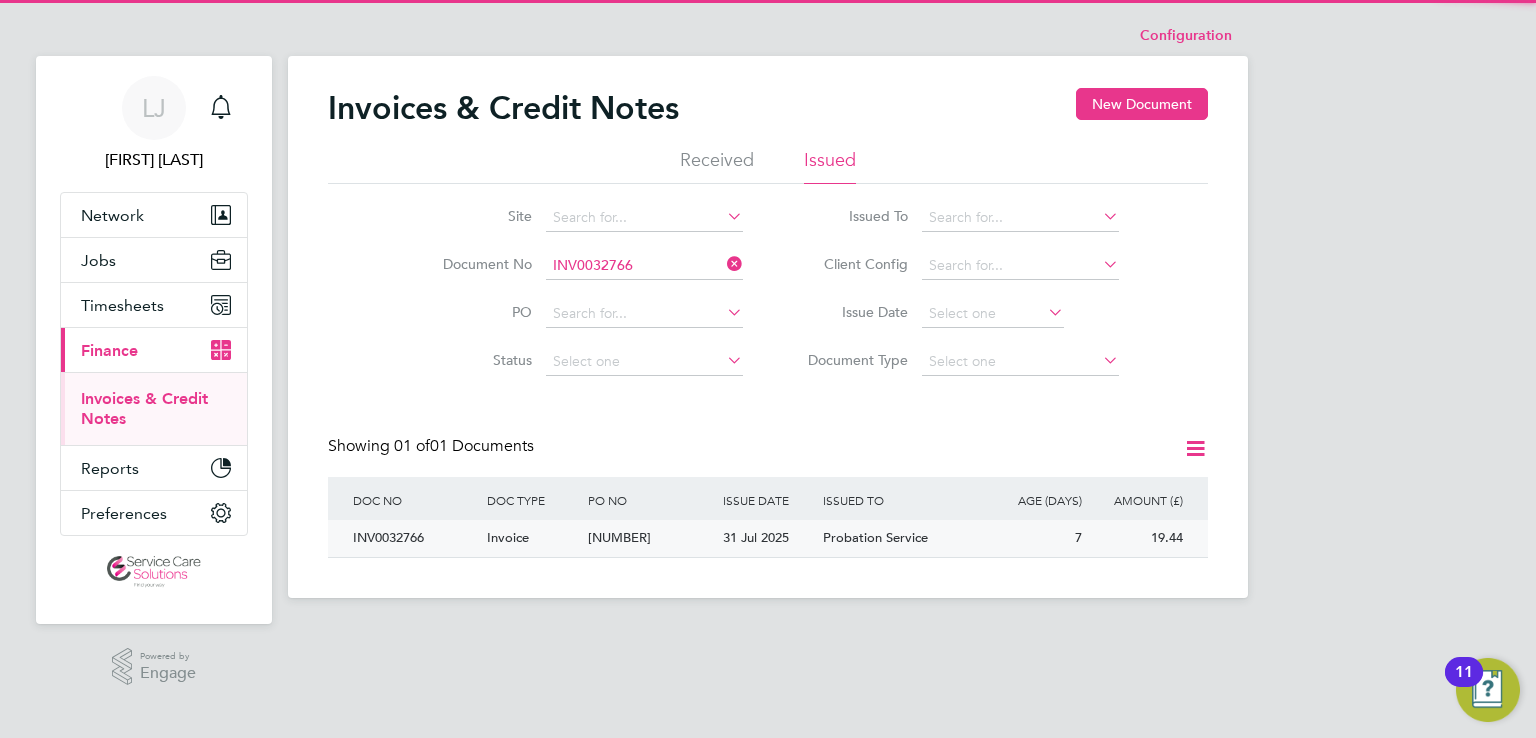 click on "Probation Service" 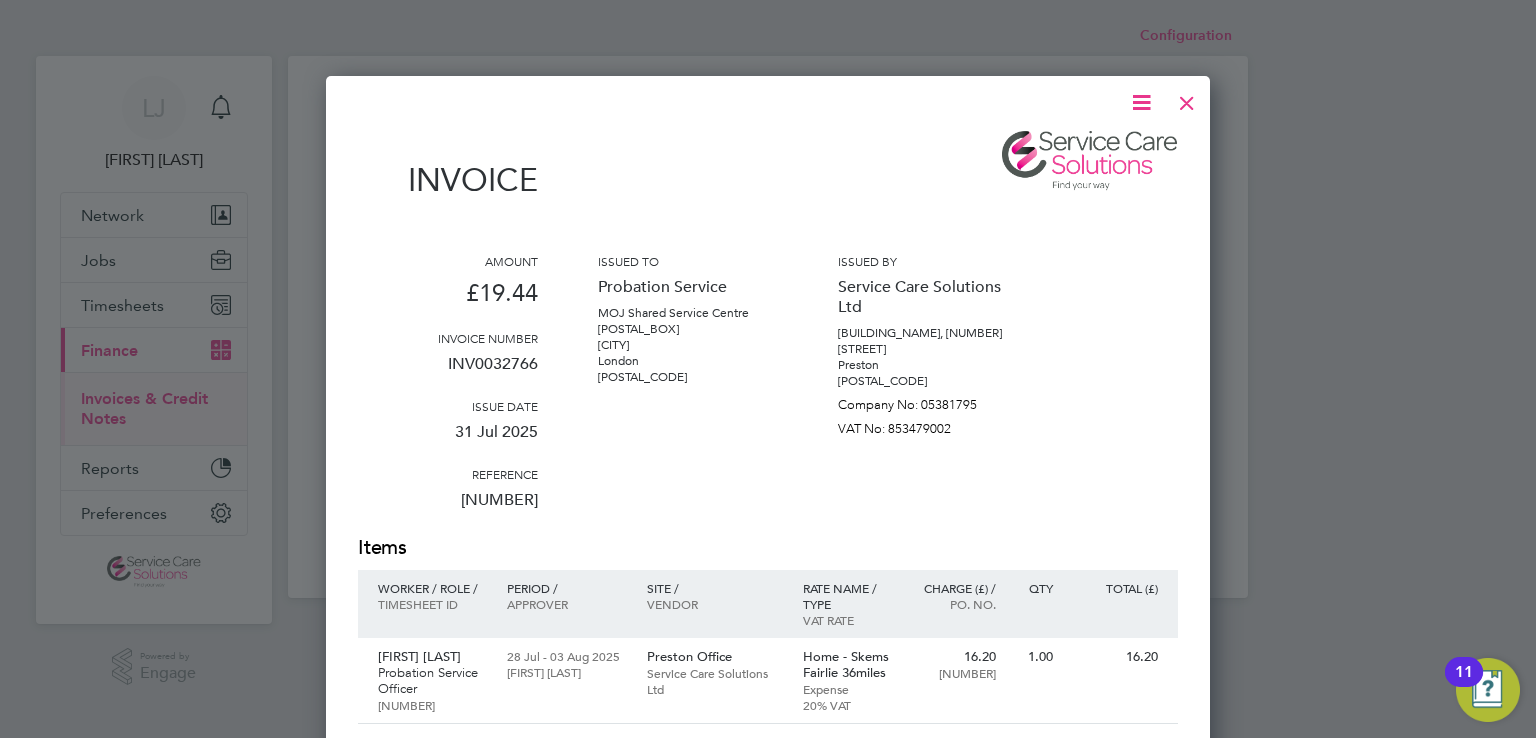 click at bounding box center (1187, 98) 